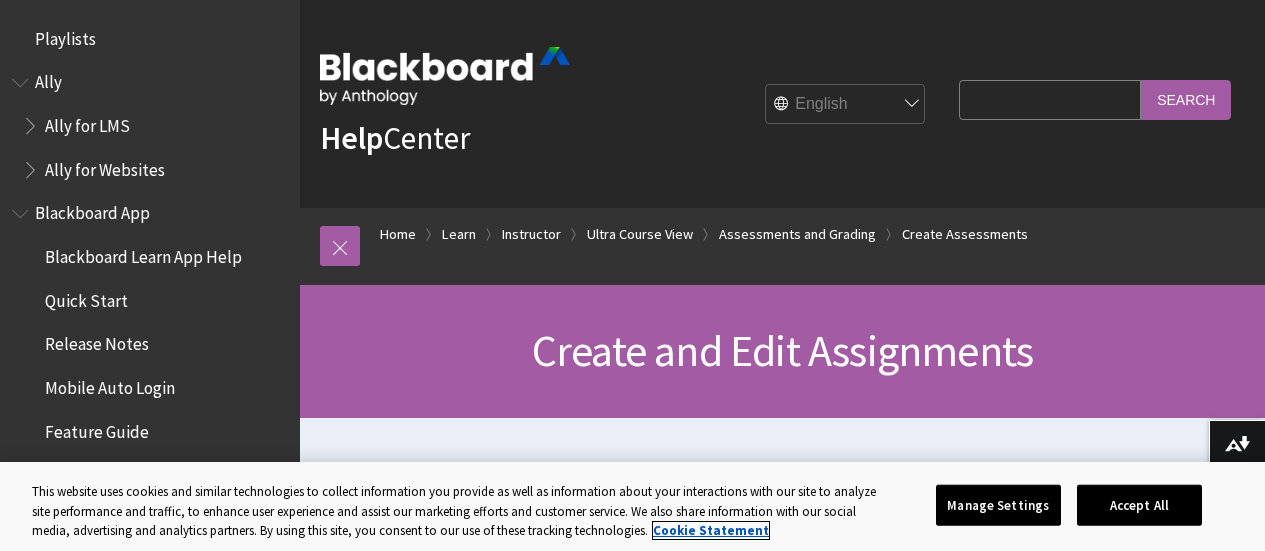 scroll, scrollTop: 0, scrollLeft: 0, axis: both 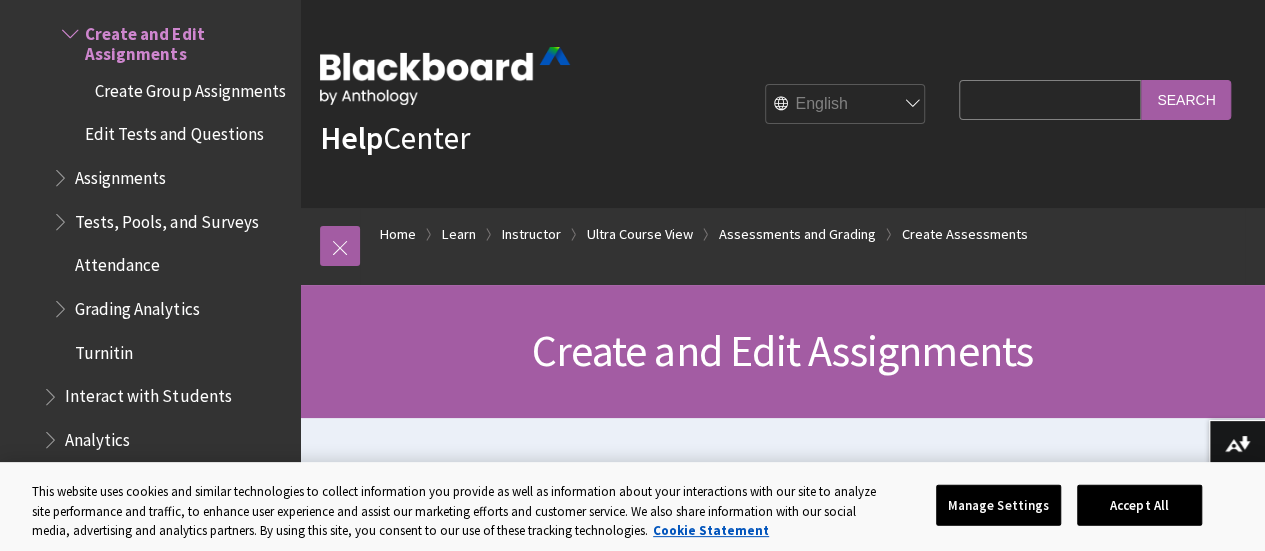 click on "Search Query" at bounding box center [1050, 99] 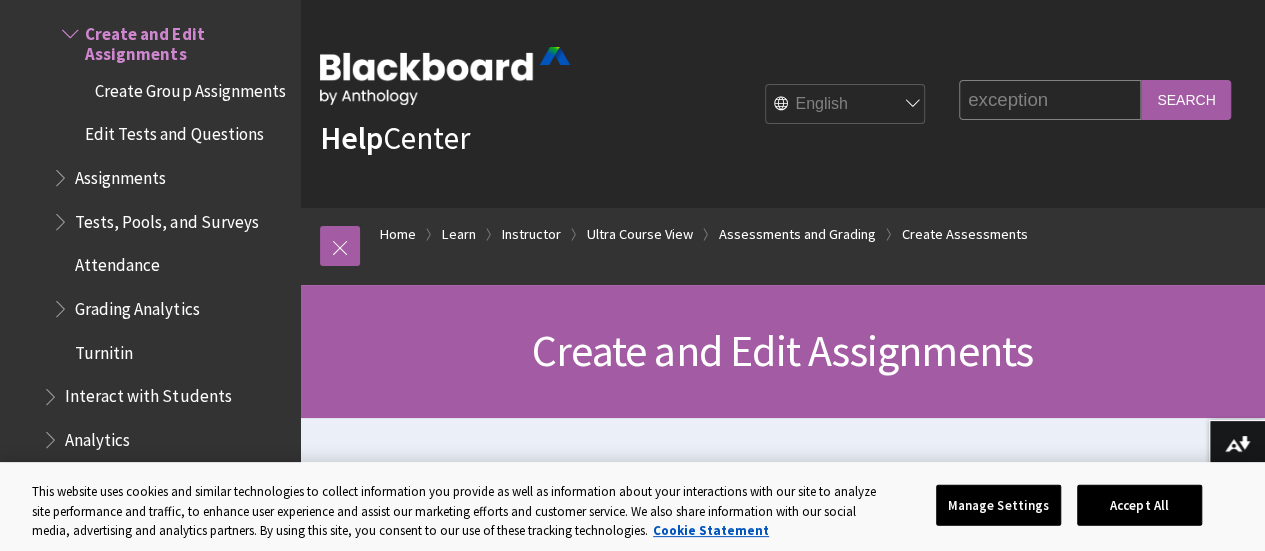 type on "exception" 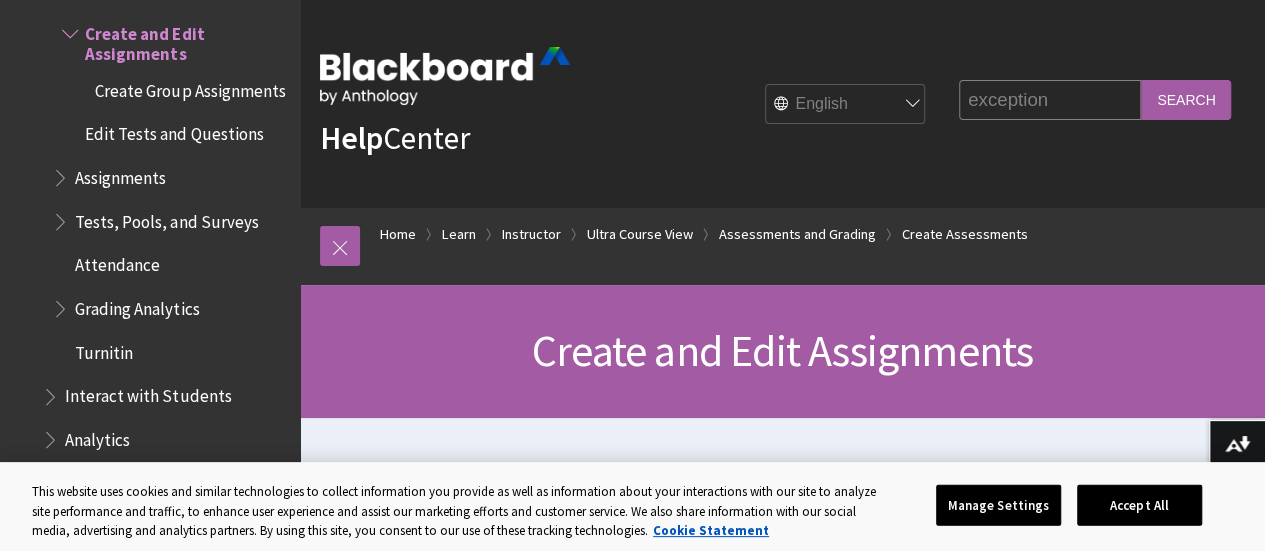 click on "Search" at bounding box center [1186, 99] 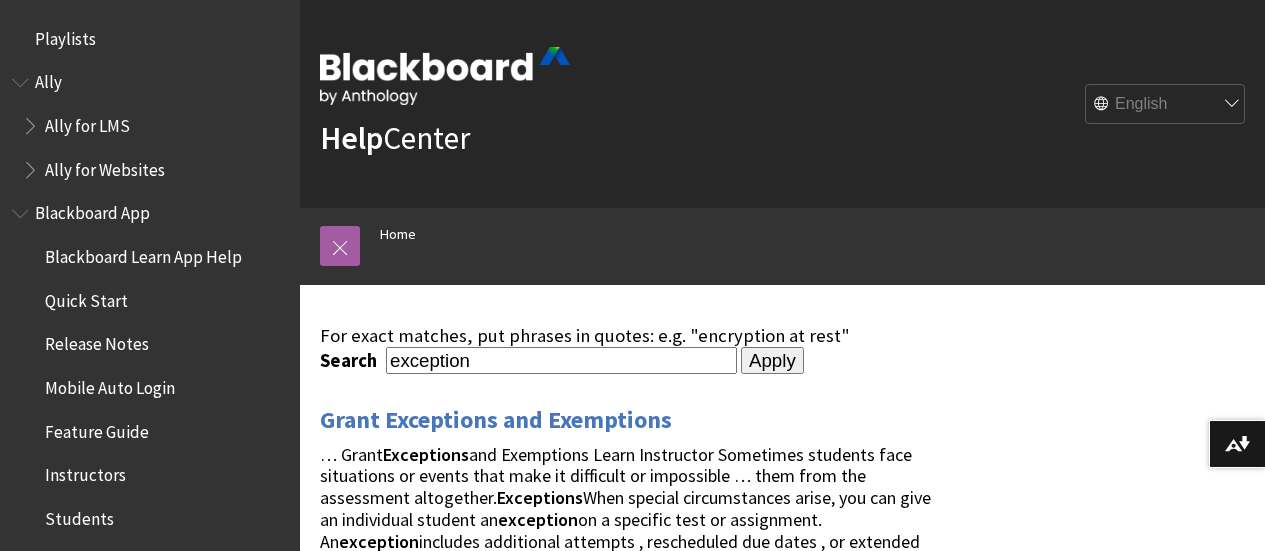 scroll, scrollTop: 0, scrollLeft: 0, axis: both 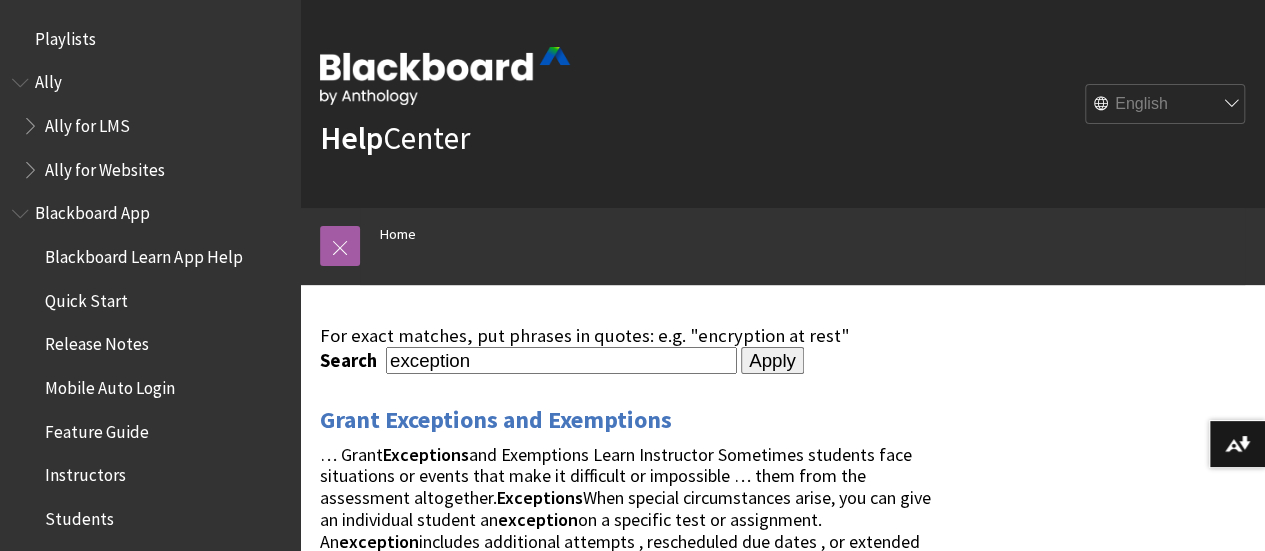 click on "Help  Center
English عربية Català Cymraeg Deutsch Español Suomi Français עברית Italiano 日本語 한국어 Nederlands Norsk (Bokmål) Português, Brasil Русский Svenska Türkçe 简体中文 Français Canadien" at bounding box center [782, 104] 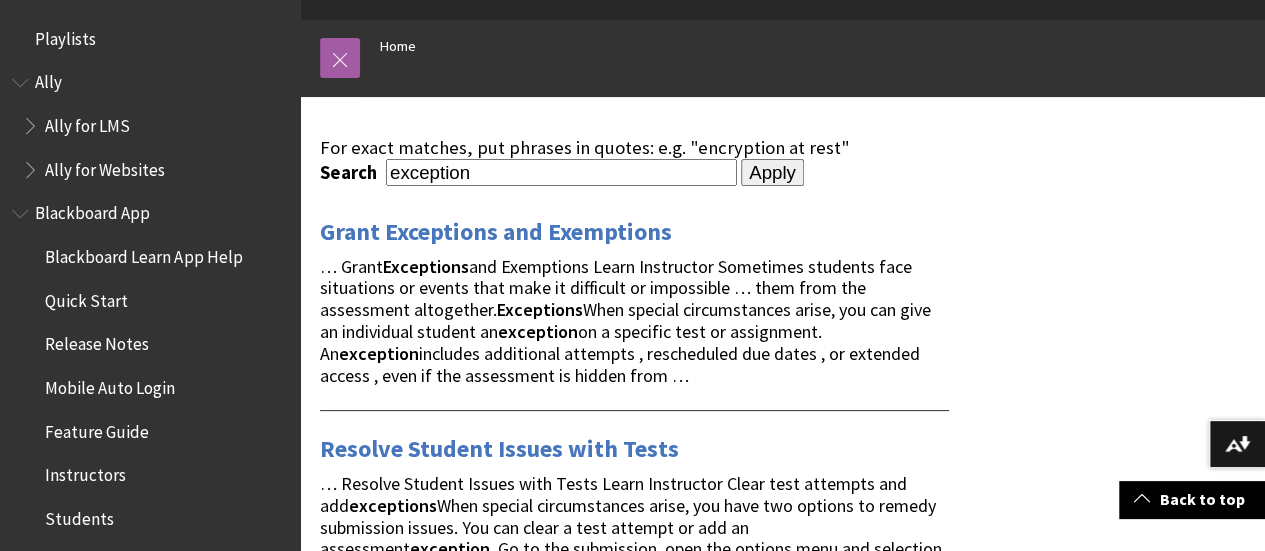 scroll, scrollTop: 0, scrollLeft: 0, axis: both 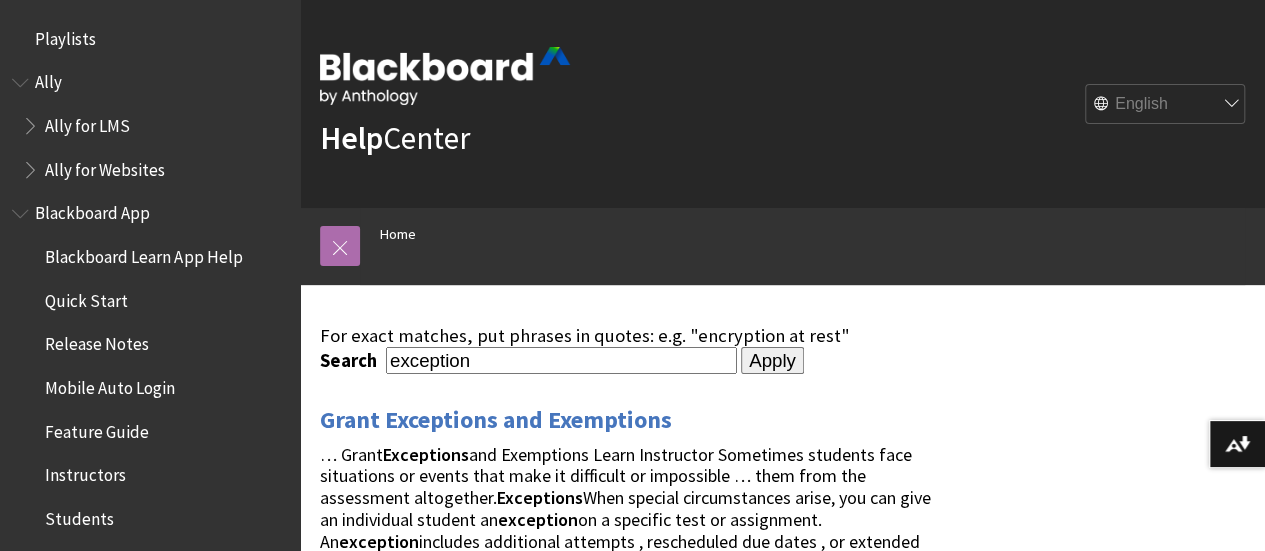 click at bounding box center [340, 246] 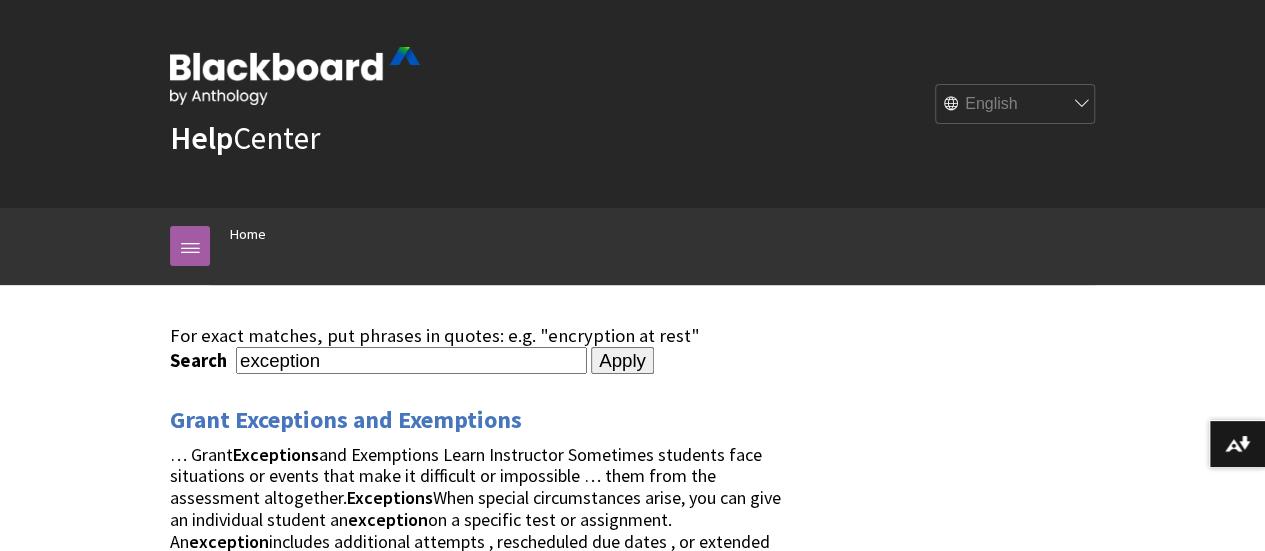 click on "English عربية Català Cymraeg Deutsch Español Suomi Français עברית Italiano 日本語 한국어 Nederlands Norsk (Bokmål) Português, Brasil Русский Svenska Türkçe 简体中文 Français Canadien" at bounding box center [757, 104] 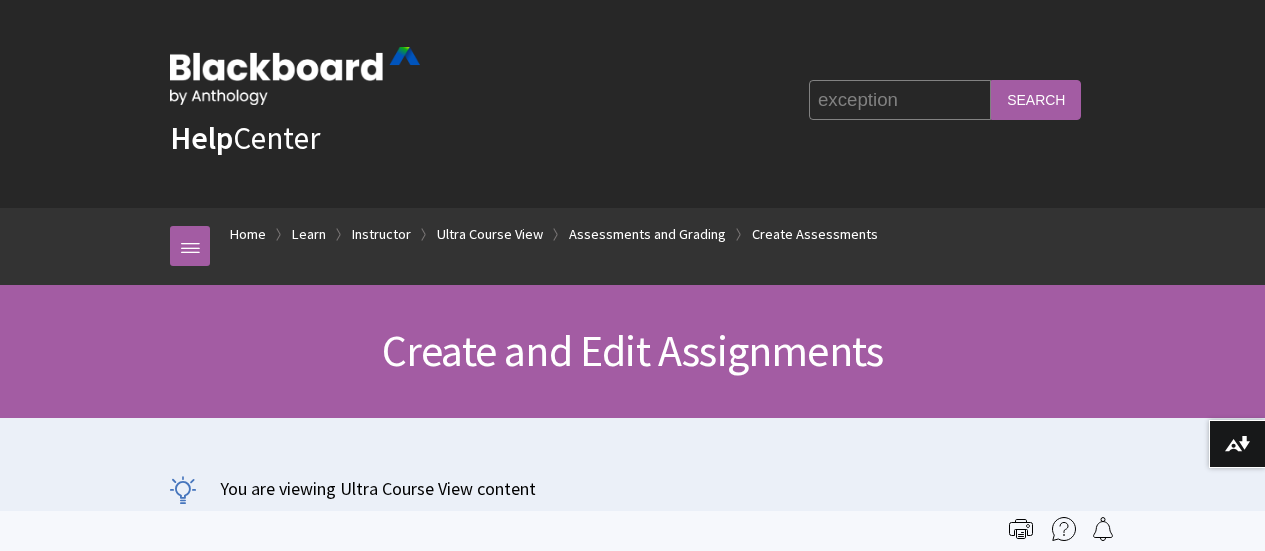 scroll, scrollTop: 0, scrollLeft: 0, axis: both 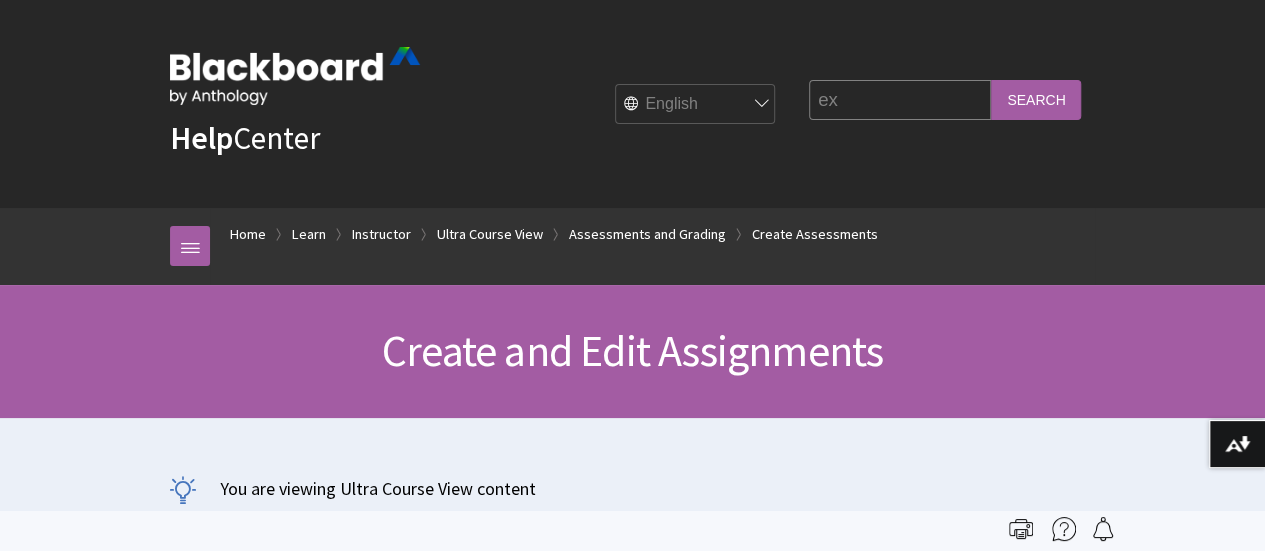 type on "e" 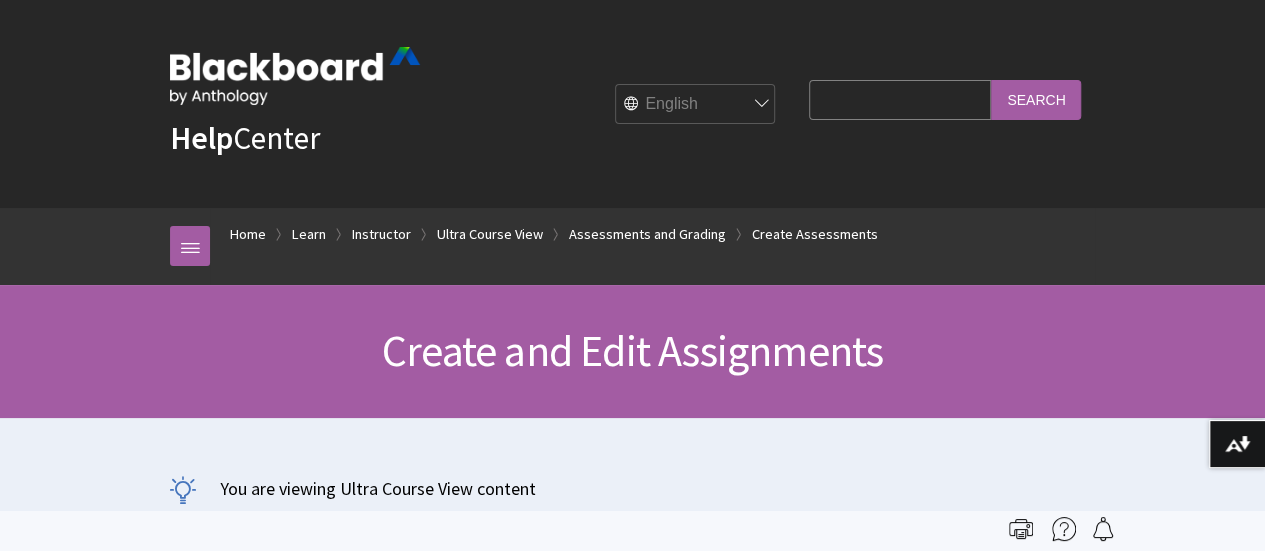 type on "h" 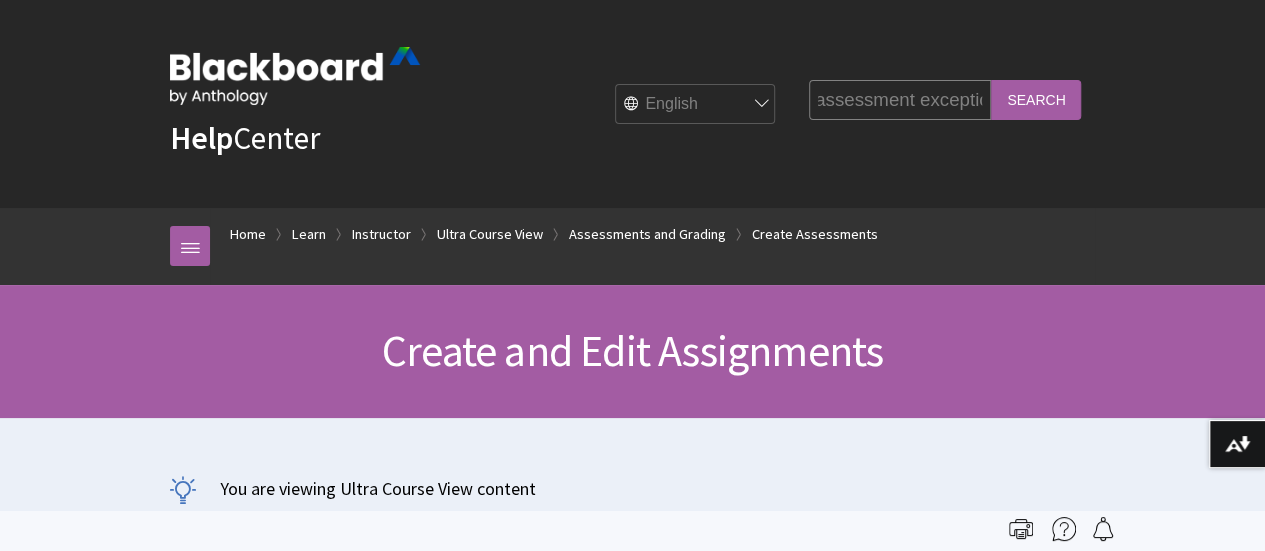 click on "Search" at bounding box center (1036, 99) 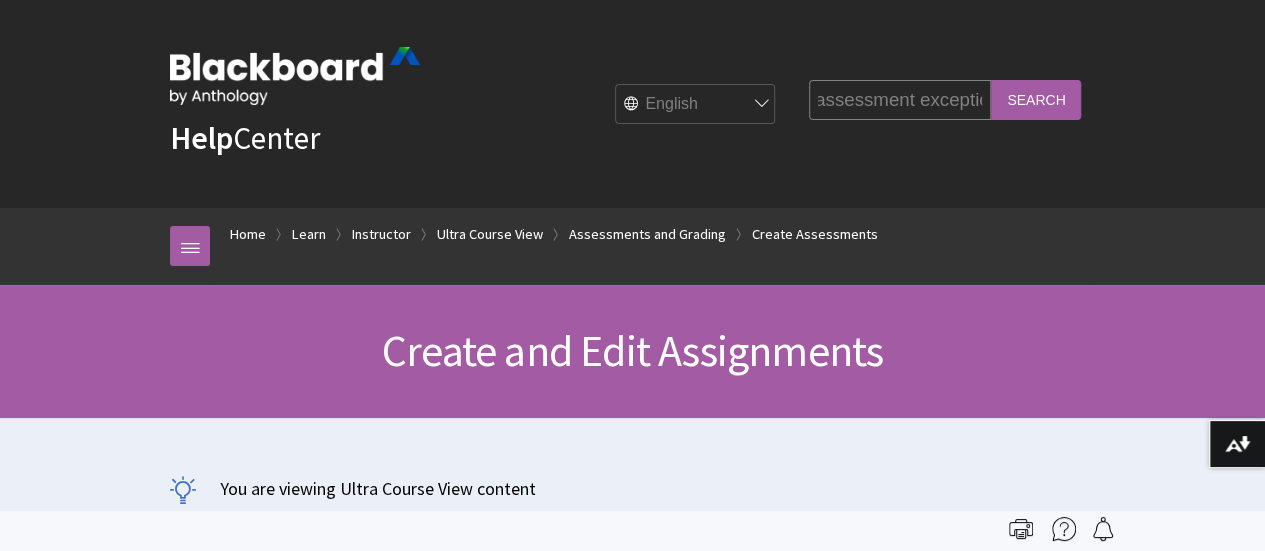 scroll, scrollTop: 0, scrollLeft: 62, axis: horizontal 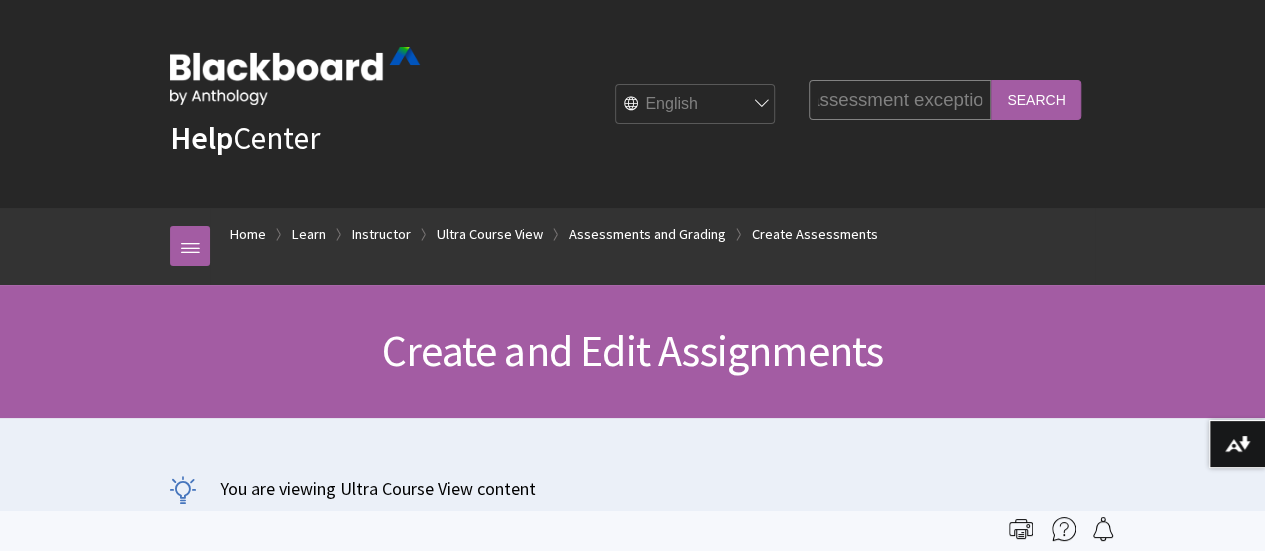 click on "group assessment exception\" at bounding box center [900, 99] 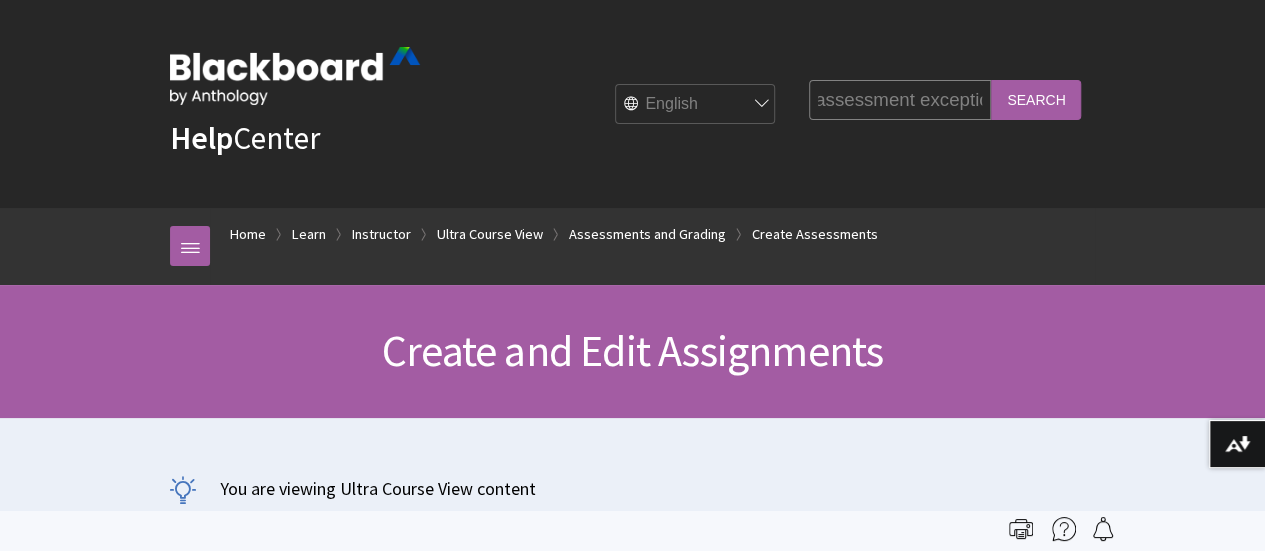 click on "Search" at bounding box center (1036, 99) 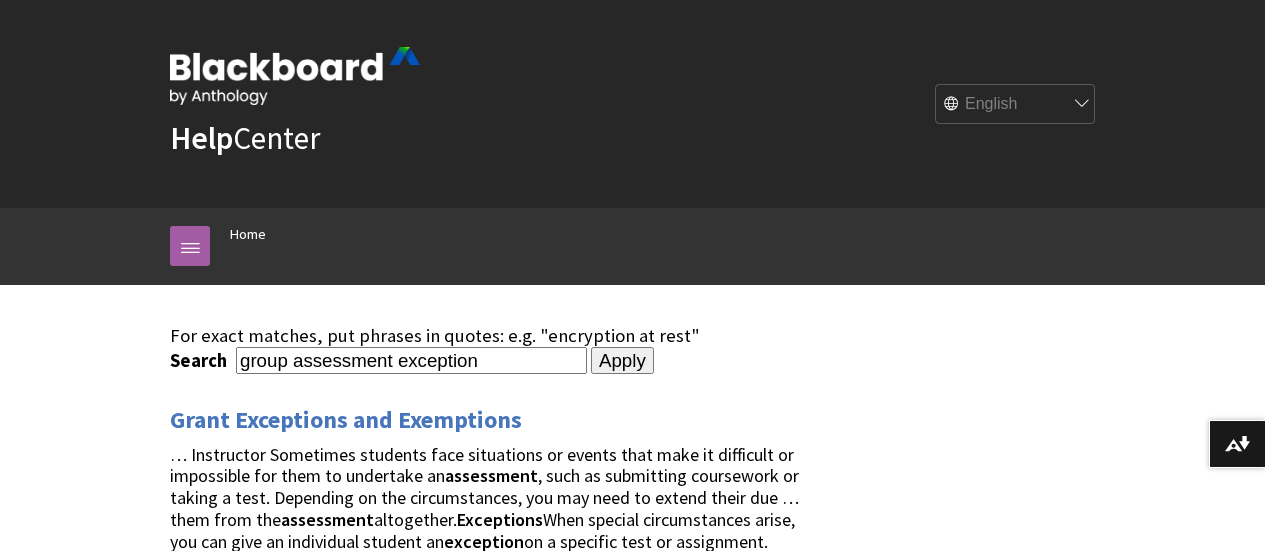 scroll, scrollTop: 0, scrollLeft: 0, axis: both 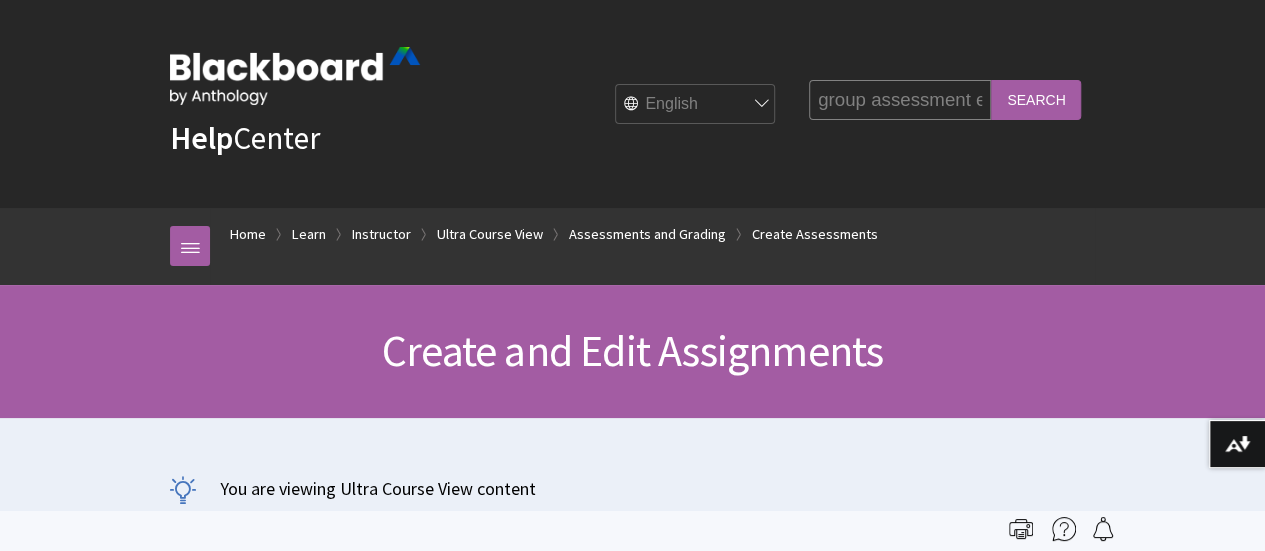 click on "group assessment exception" at bounding box center [900, 99] 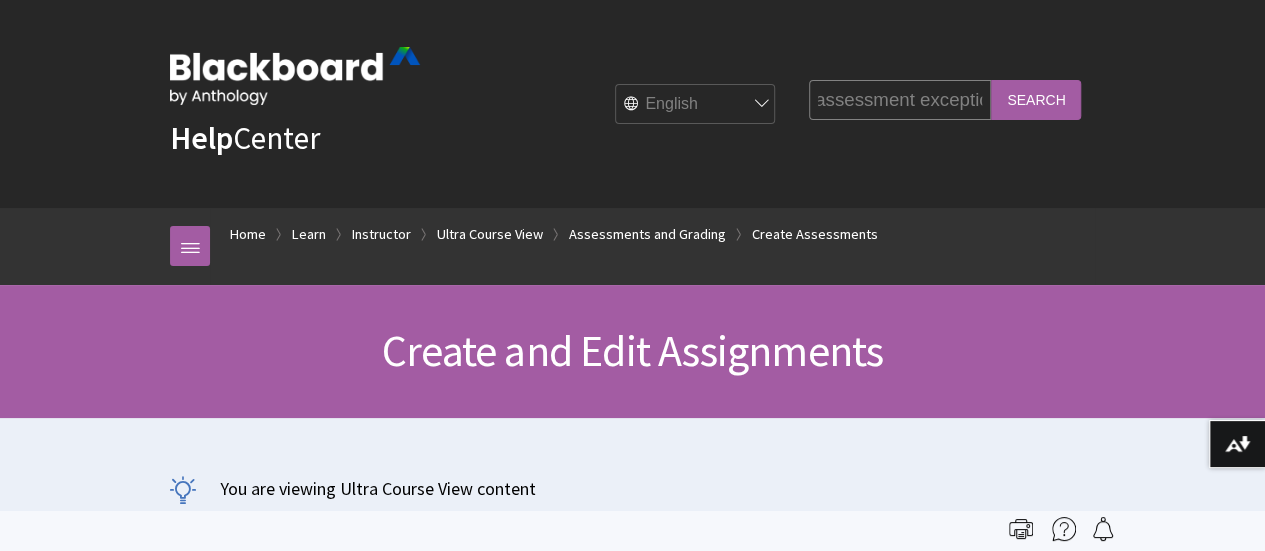 drag, startPoint x: 930, startPoint y: 97, endPoint x: 1105, endPoint y: 100, distance: 175.02571 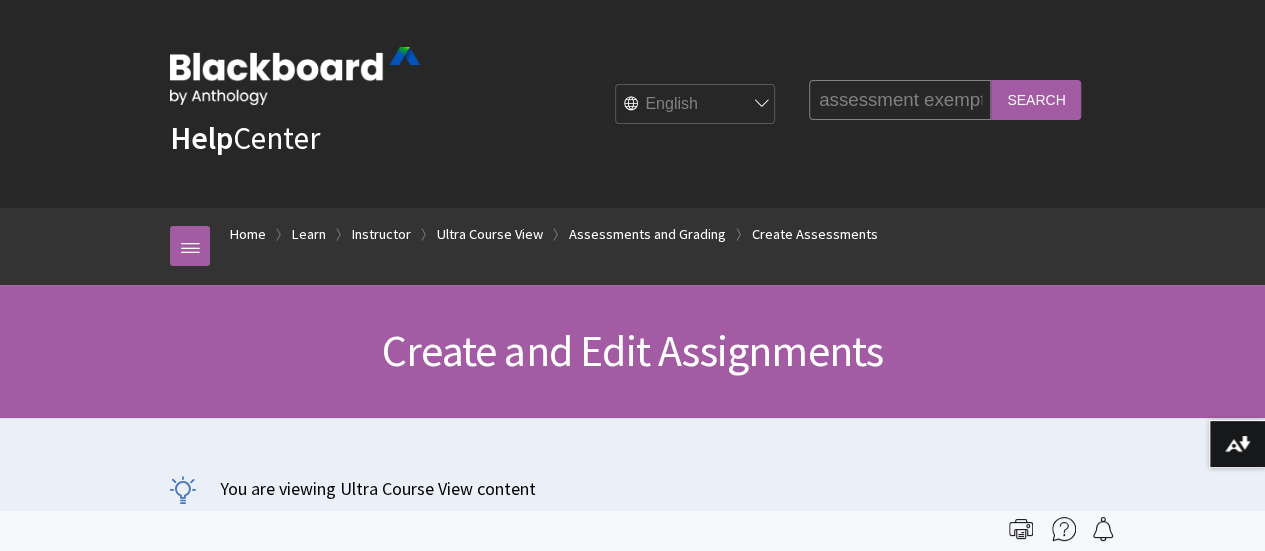scroll, scrollTop: 0, scrollLeft: 62, axis: horizontal 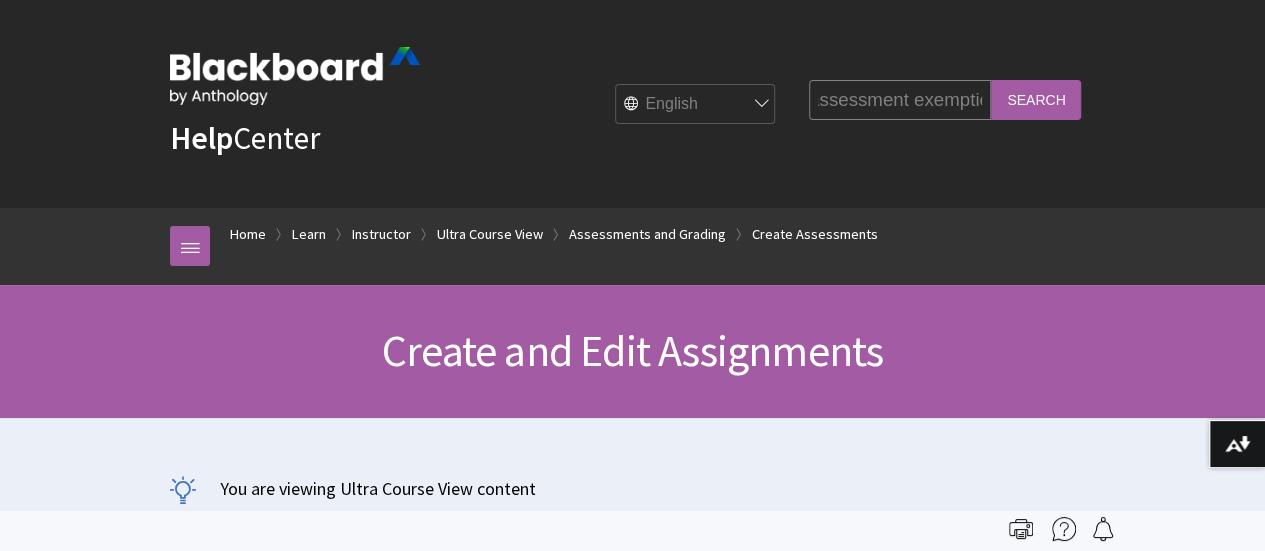 type on "group assessment exemption" 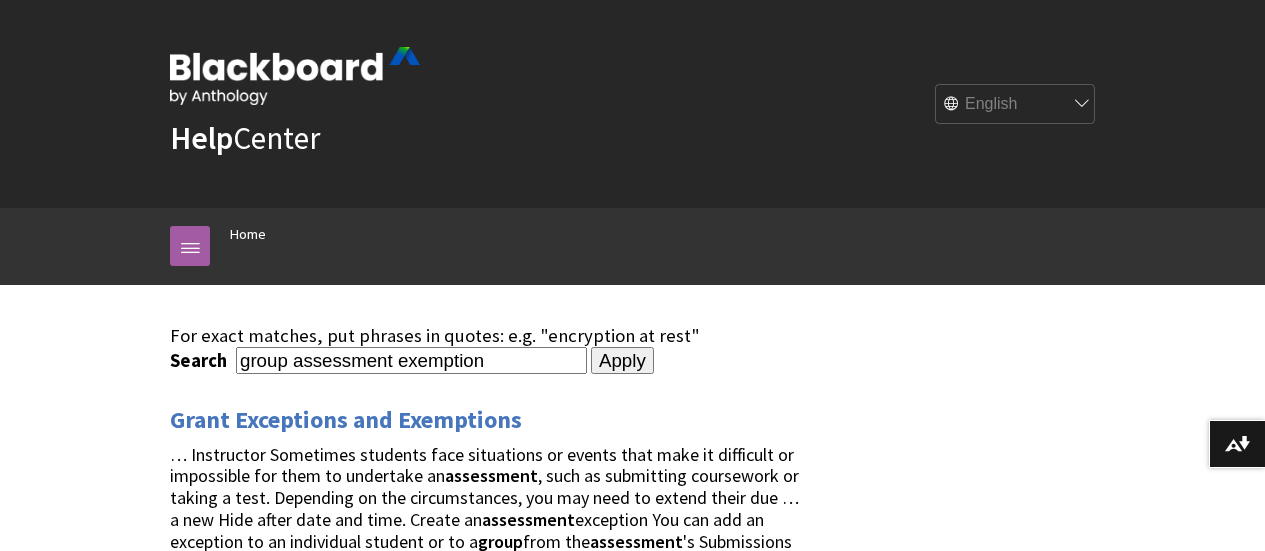 scroll, scrollTop: 0, scrollLeft: 0, axis: both 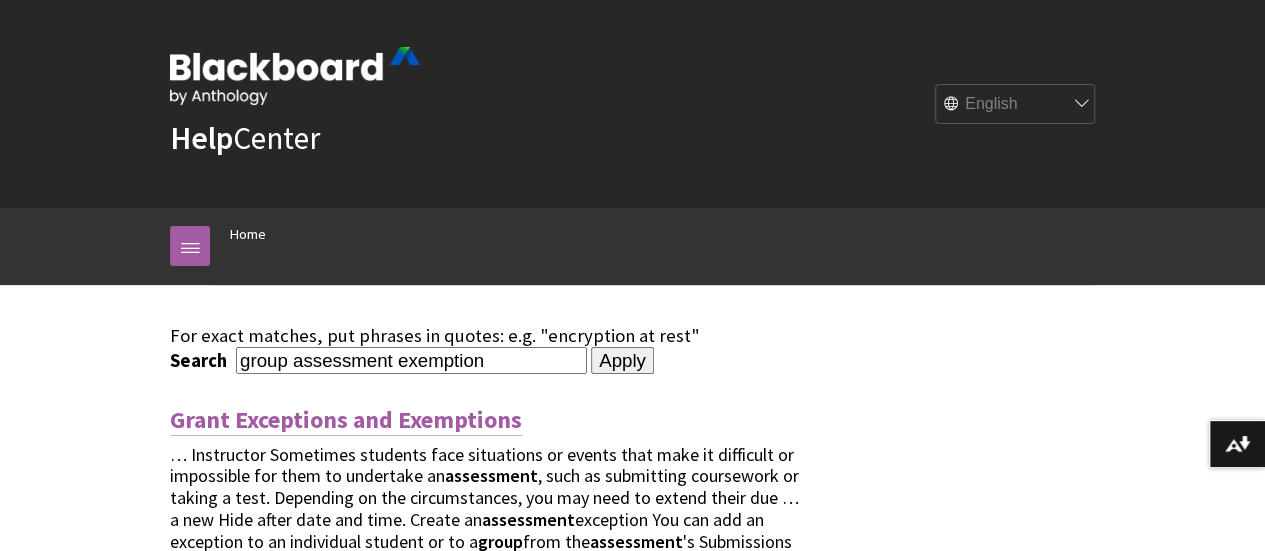 click on "Grant Exceptions and Exemptions" at bounding box center [346, 420] 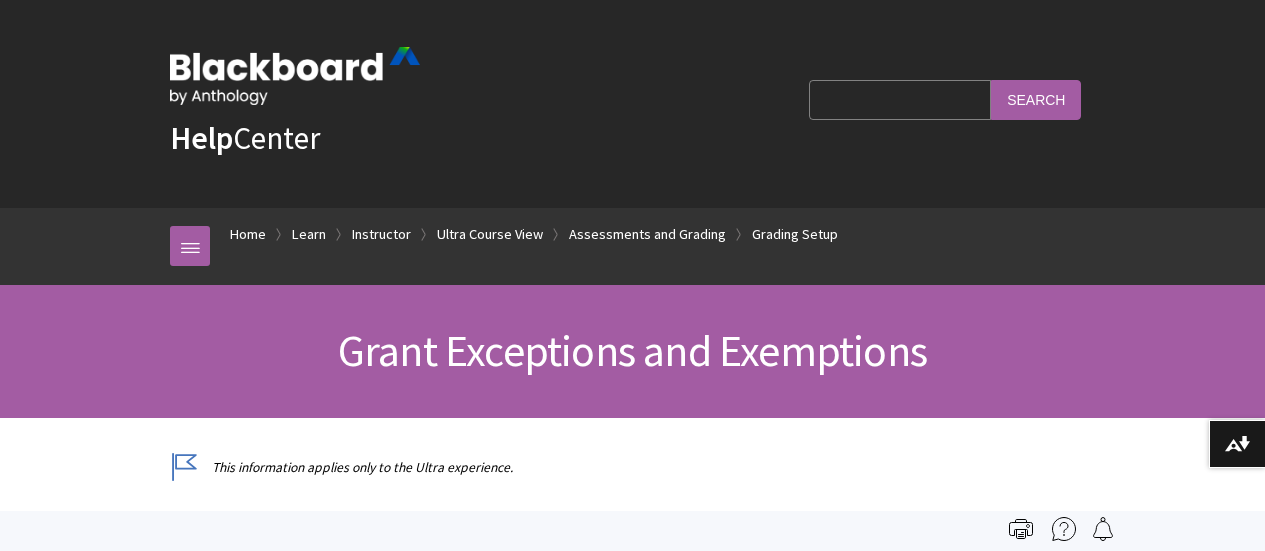 scroll, scrollTop: 0, scrollLeft: 0, axis: both 